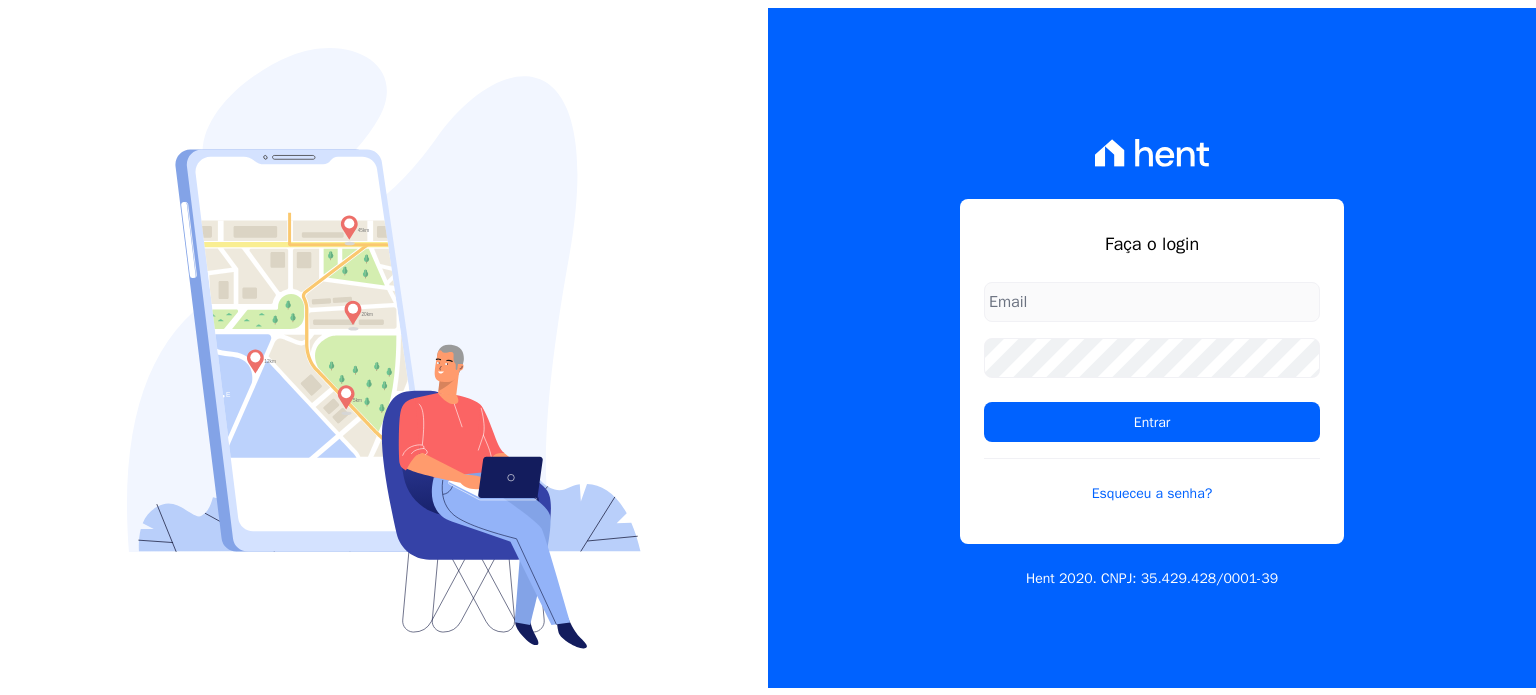 scroll, scrollTop: 0, scrollLeft: 0, axis: both 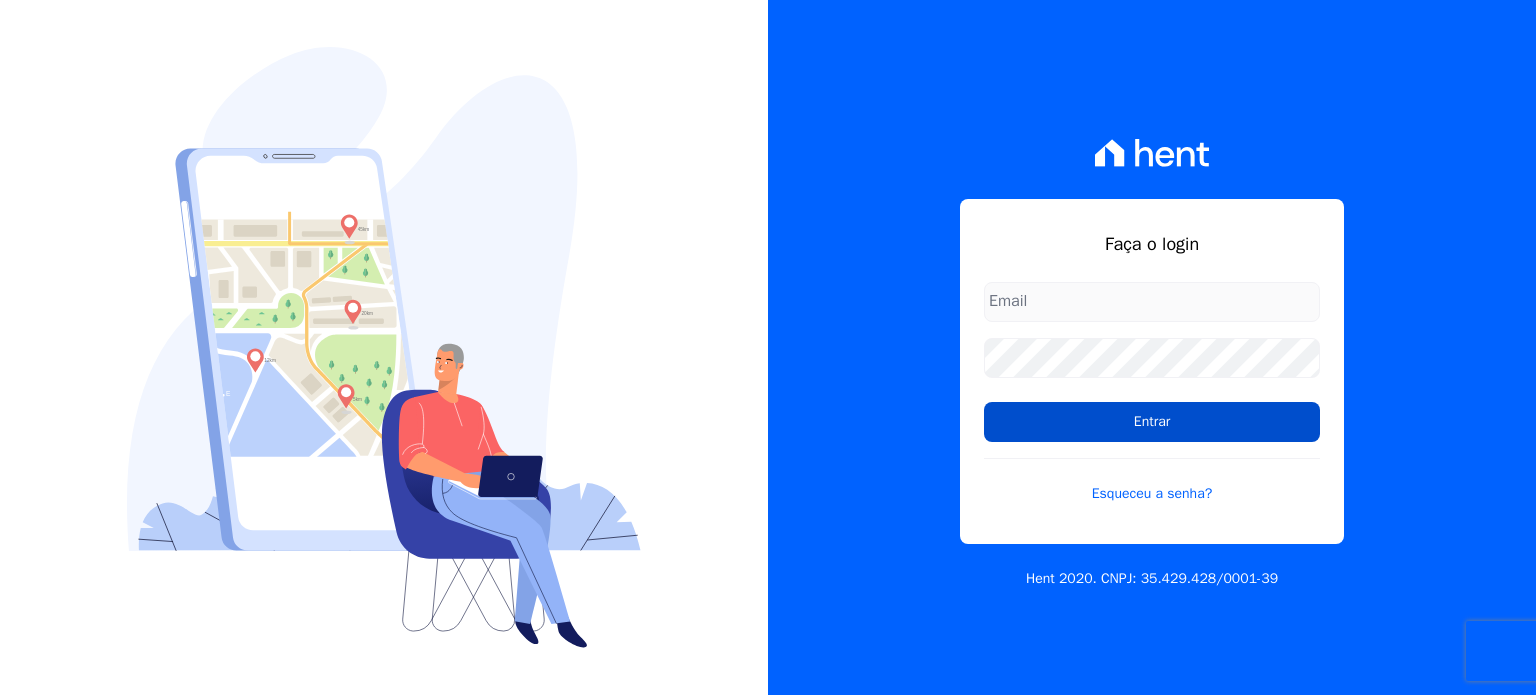 type on "[USERNAME]@[DOMAIN].com" 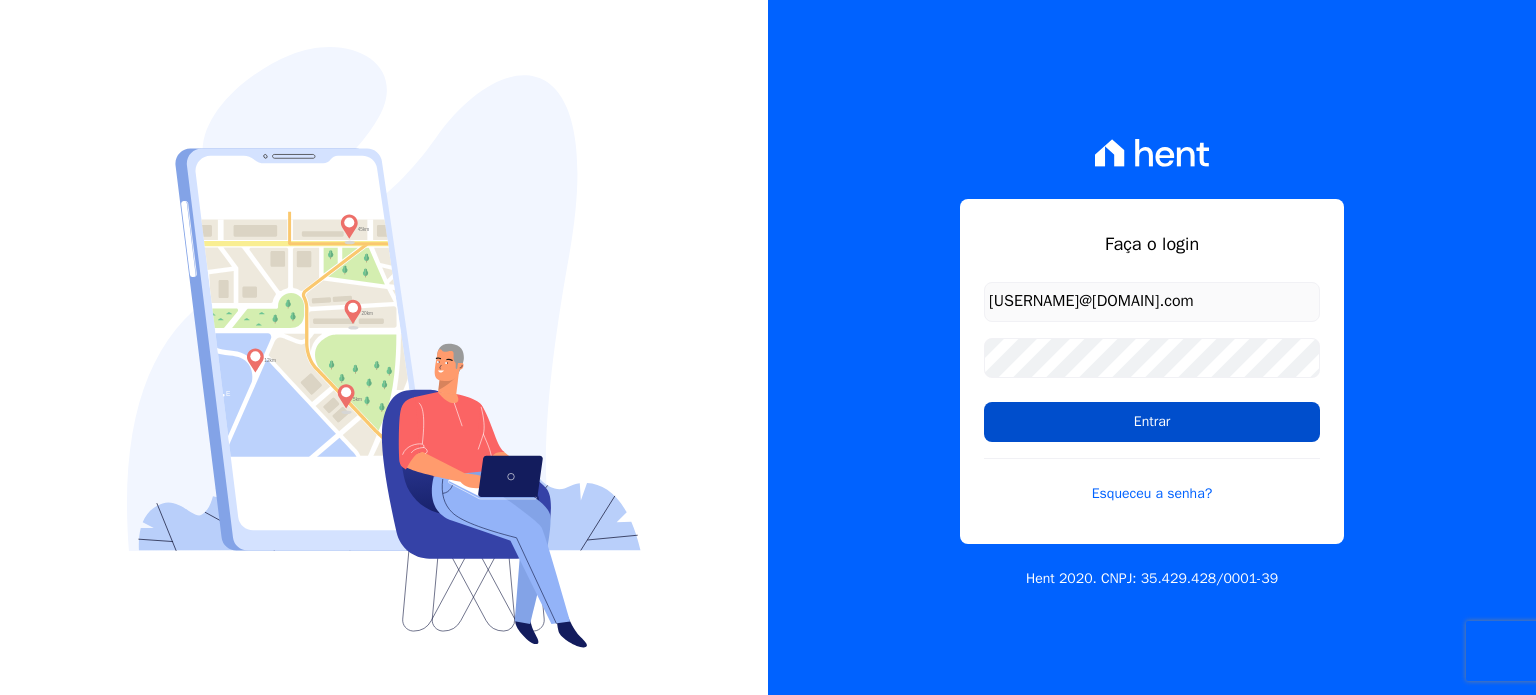 click on "Entrar" at bounding box center [1152, 422] 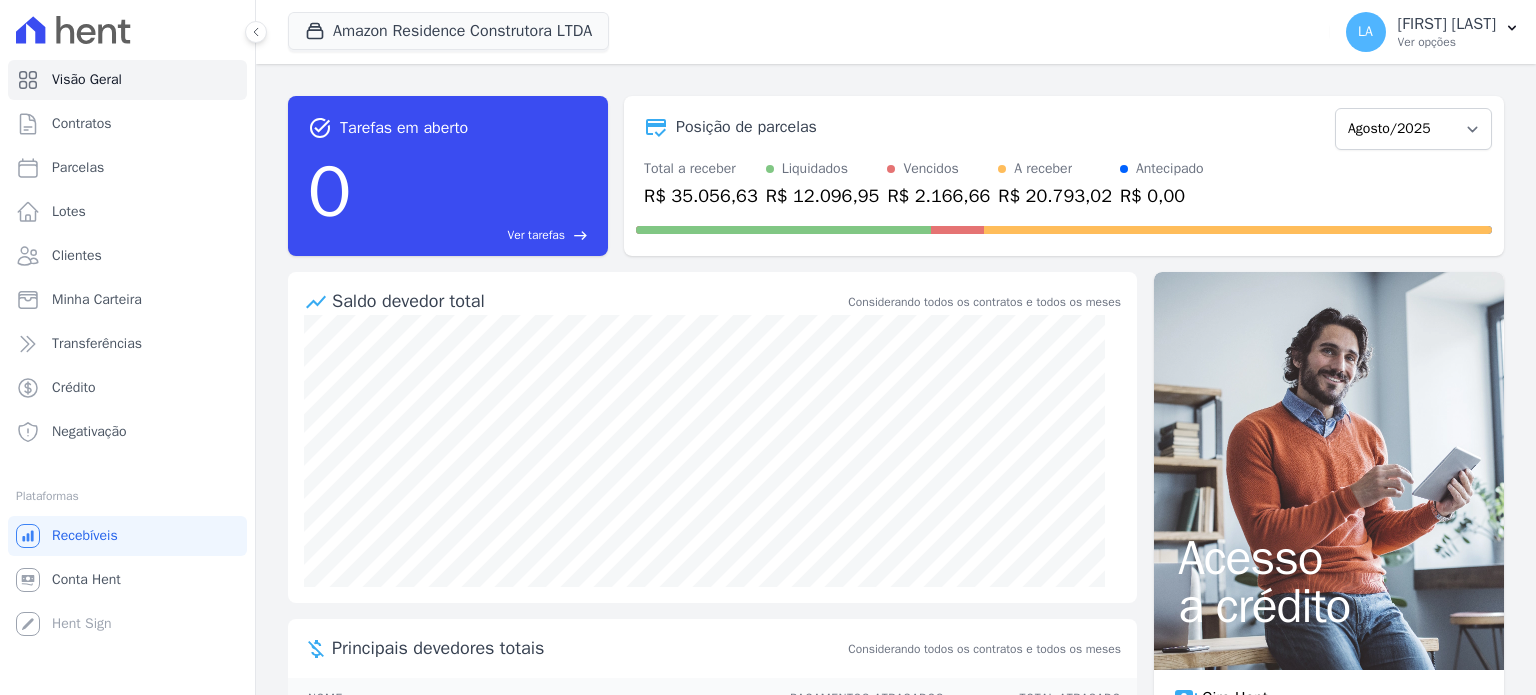scroll, scrollTop: 0, scrollLeft: 0, axis: both 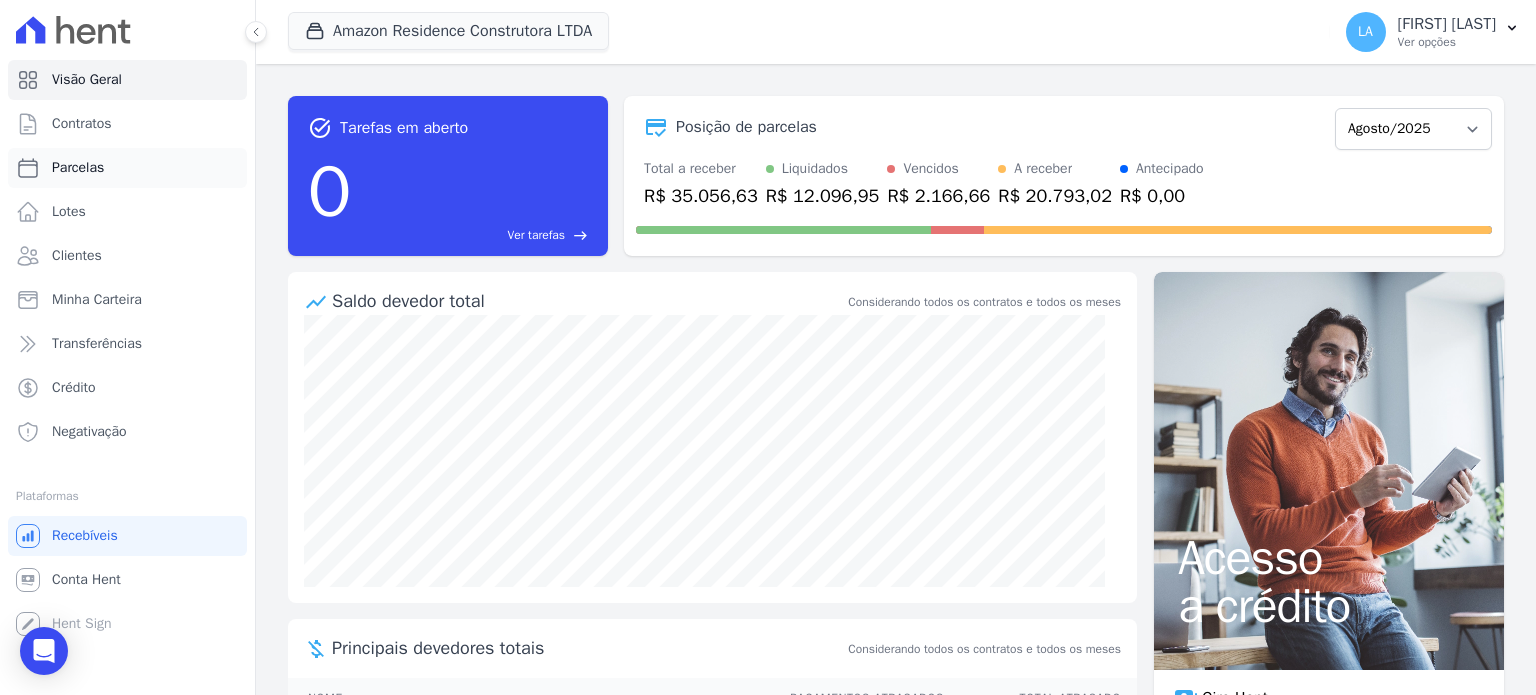 click on "Parcelas" at bounding box center [78, 168] 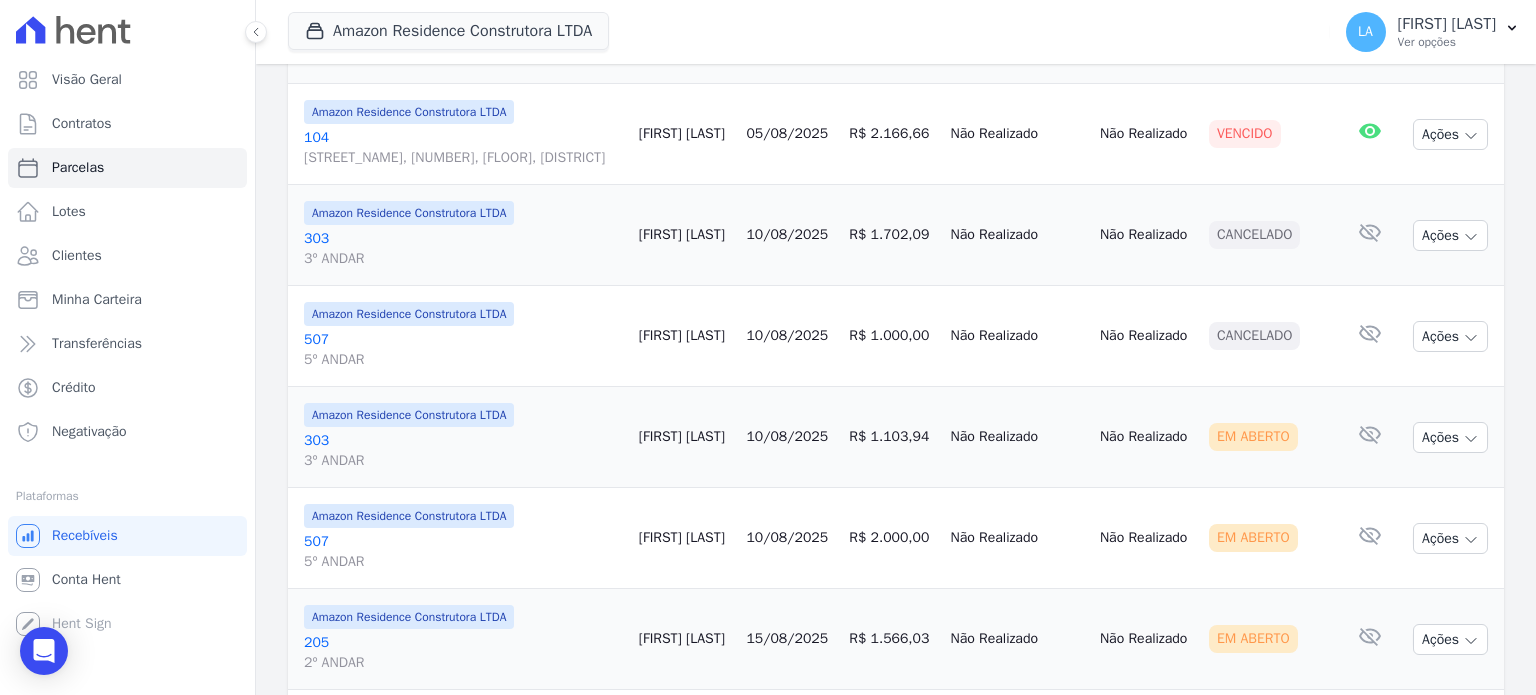 scroll, scrollTop: 1331, scrollLeft: 0, axis: vertical 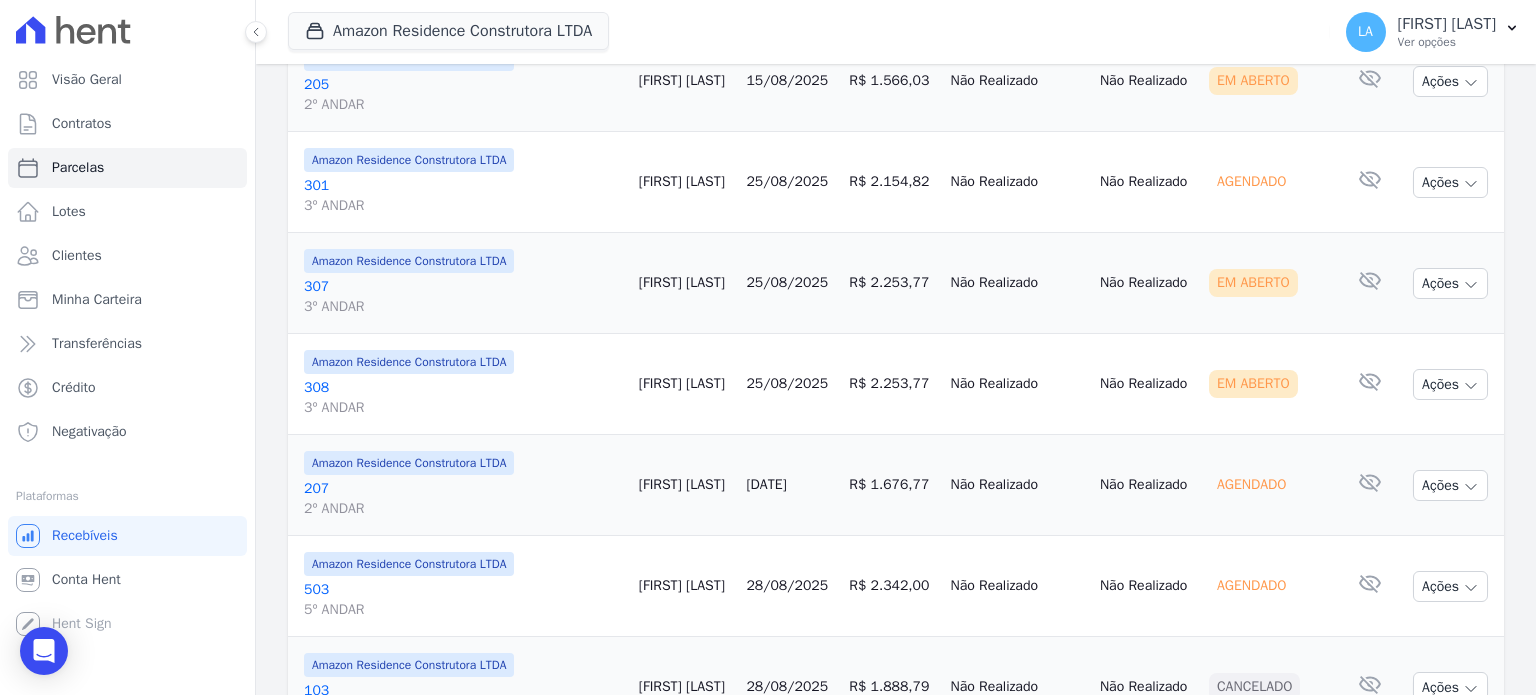 click on "[NUMBER]
[FLOOR]" at bounding box center [463, 297] 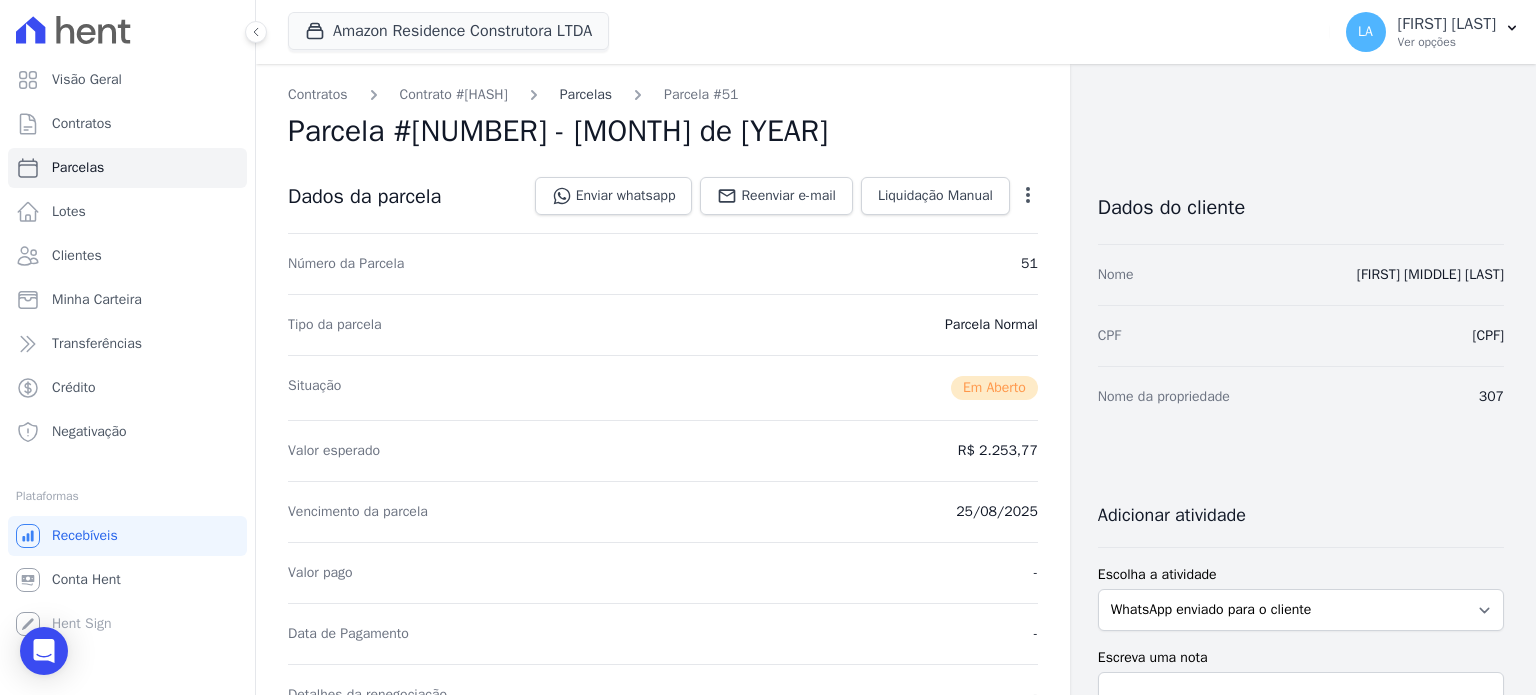 click on "Parcelas" at bounding box center [586, 94] 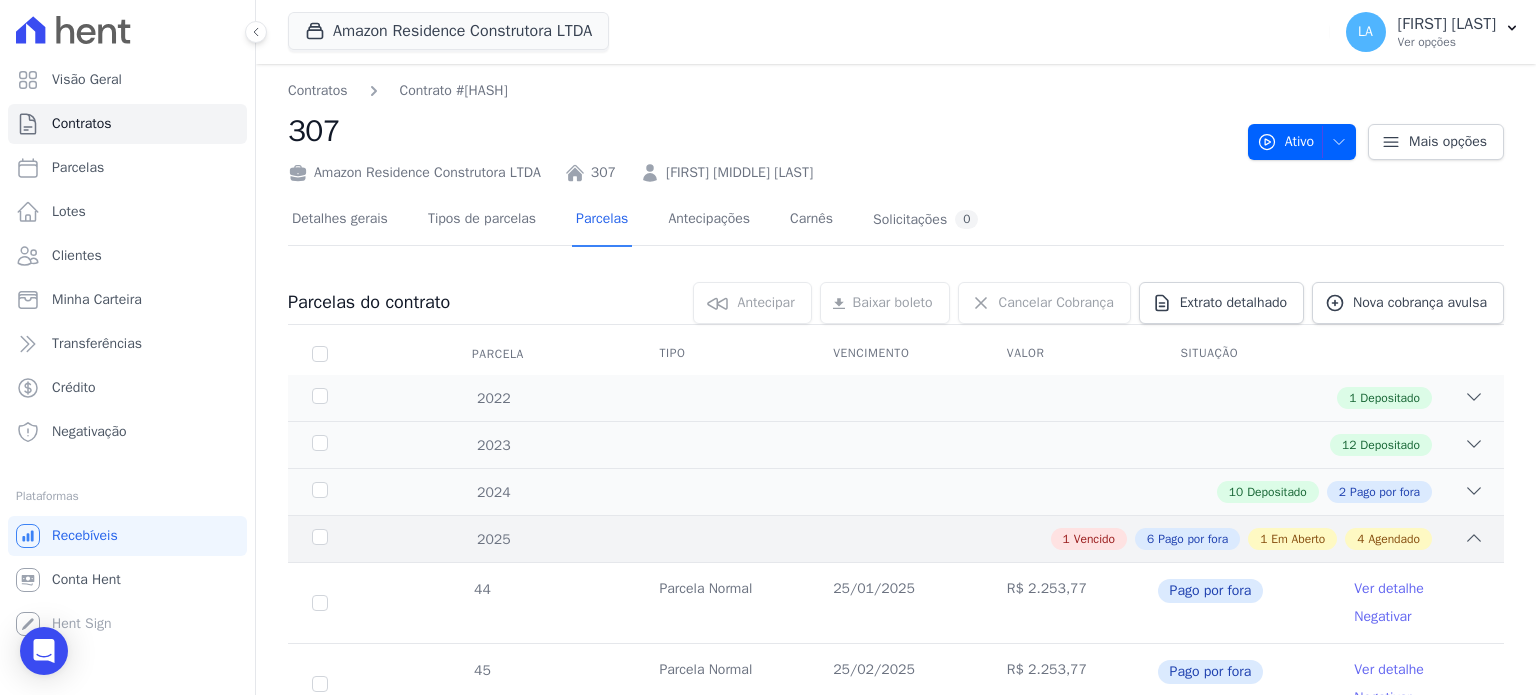 click on "[NUMBER]
Vencido
[NUMBER]
Pago por fora
[NUMBER]
Em Aberto
[NUMBER]
Agendado" at bounding box center (955, 539) 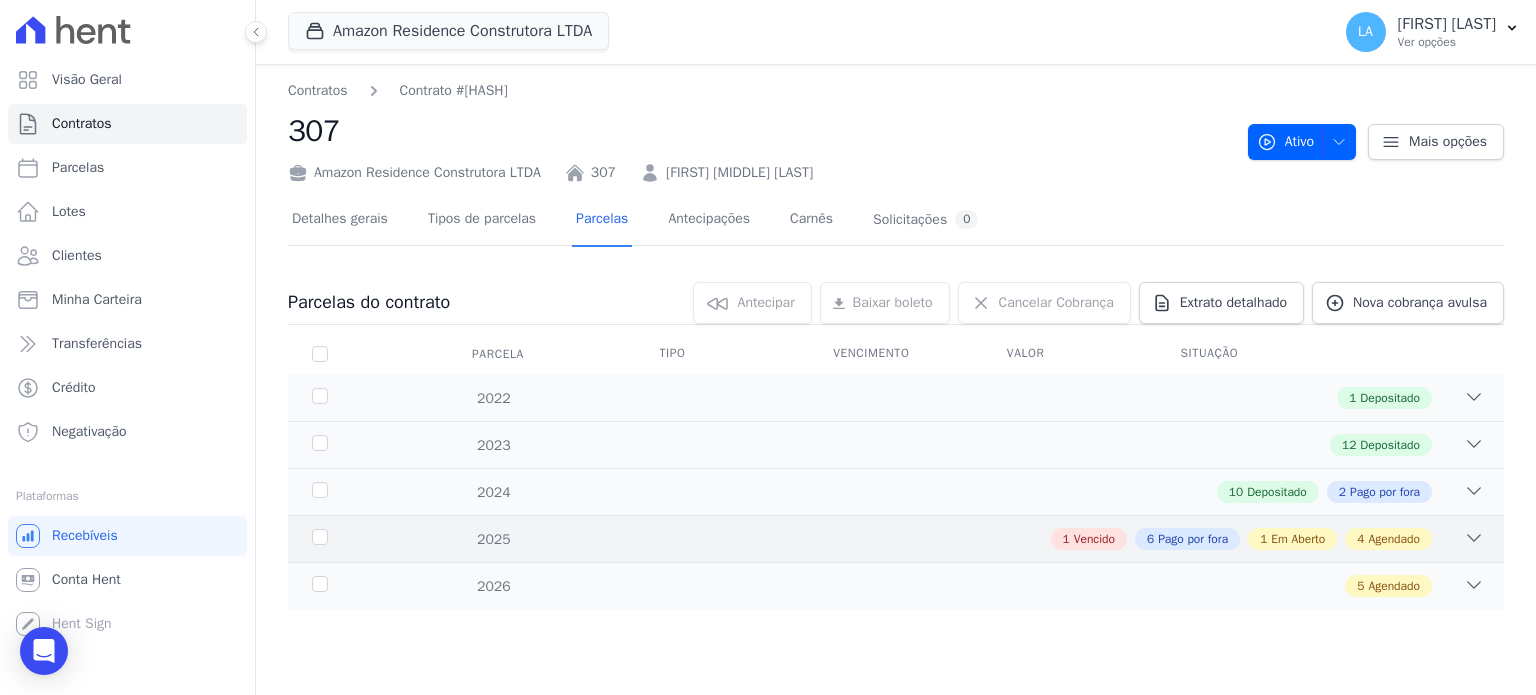 click on "[NUMBER]
Vencido
[NUMBER]
Pago por fora
[NUMBER]
Em Aberto
[NUMBER]
Agendado" at bounding box center [955, 539] 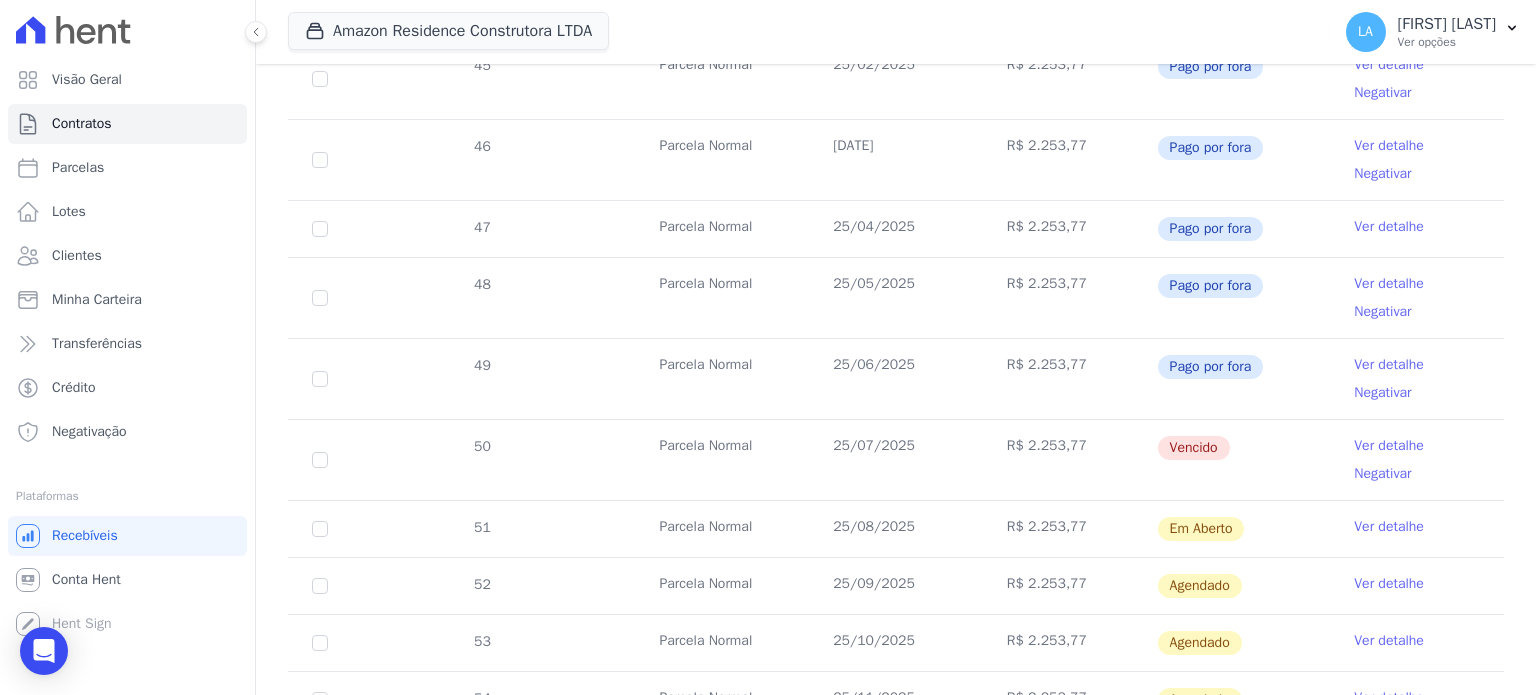 scroll, scrollTop: 608, scrollLeft: 0, axis: vertical 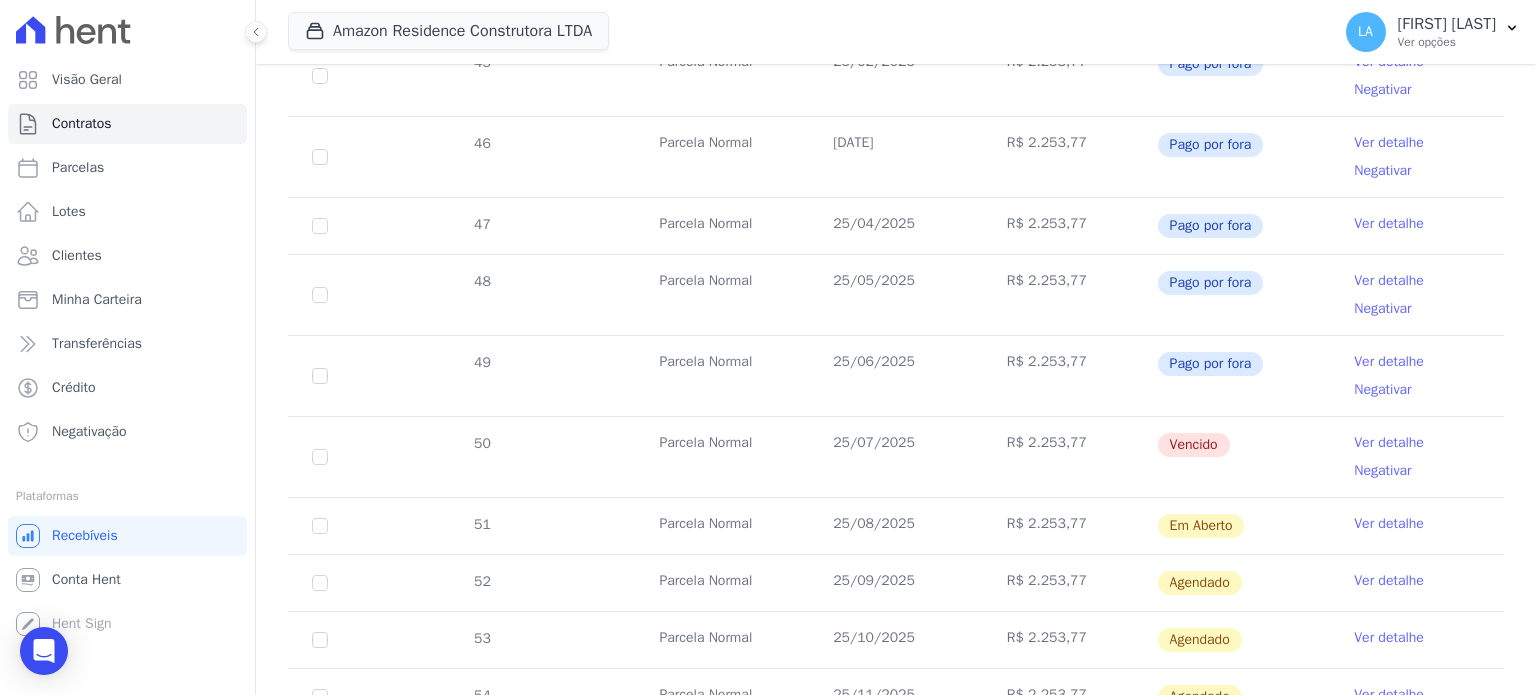 click on "Ver detalhe" at bounding box center [1389, 443] 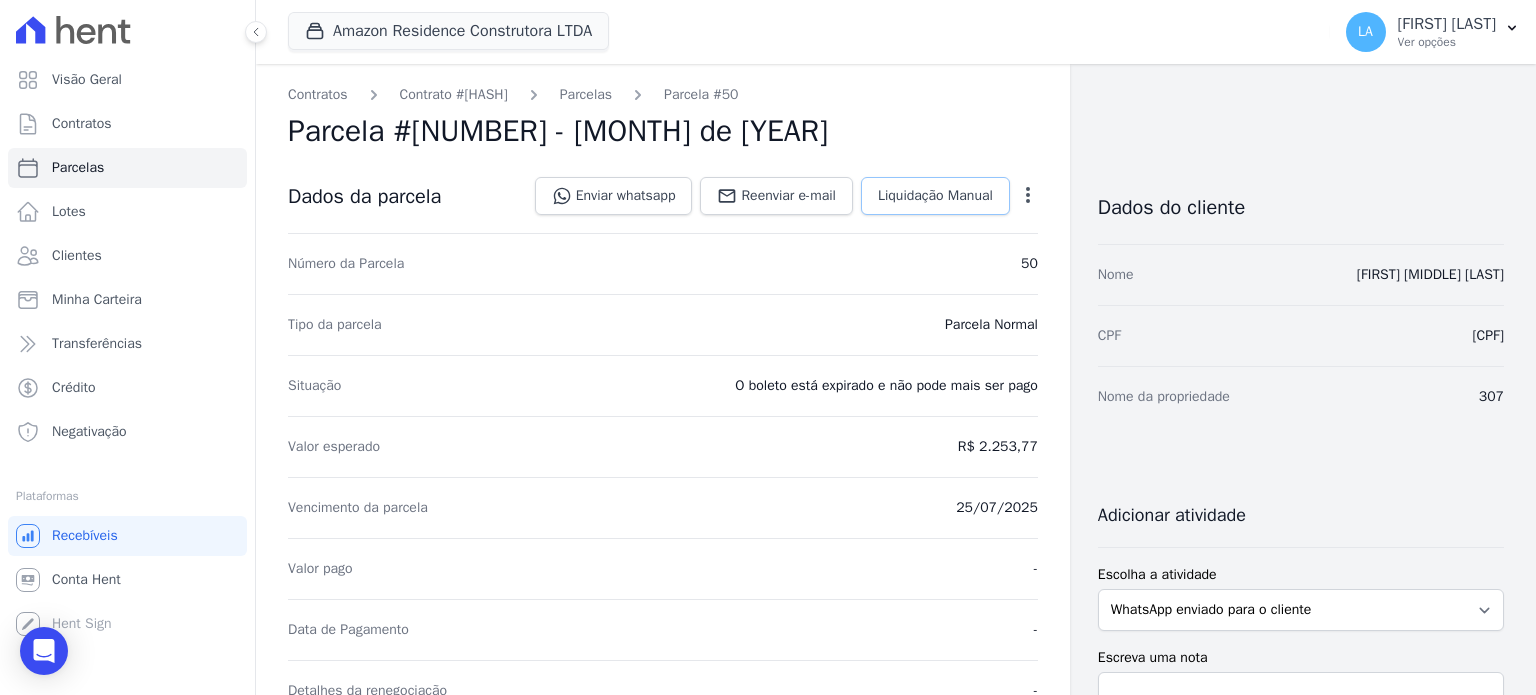 click on "Liquidação Manual" at bounding box center [935, 196] 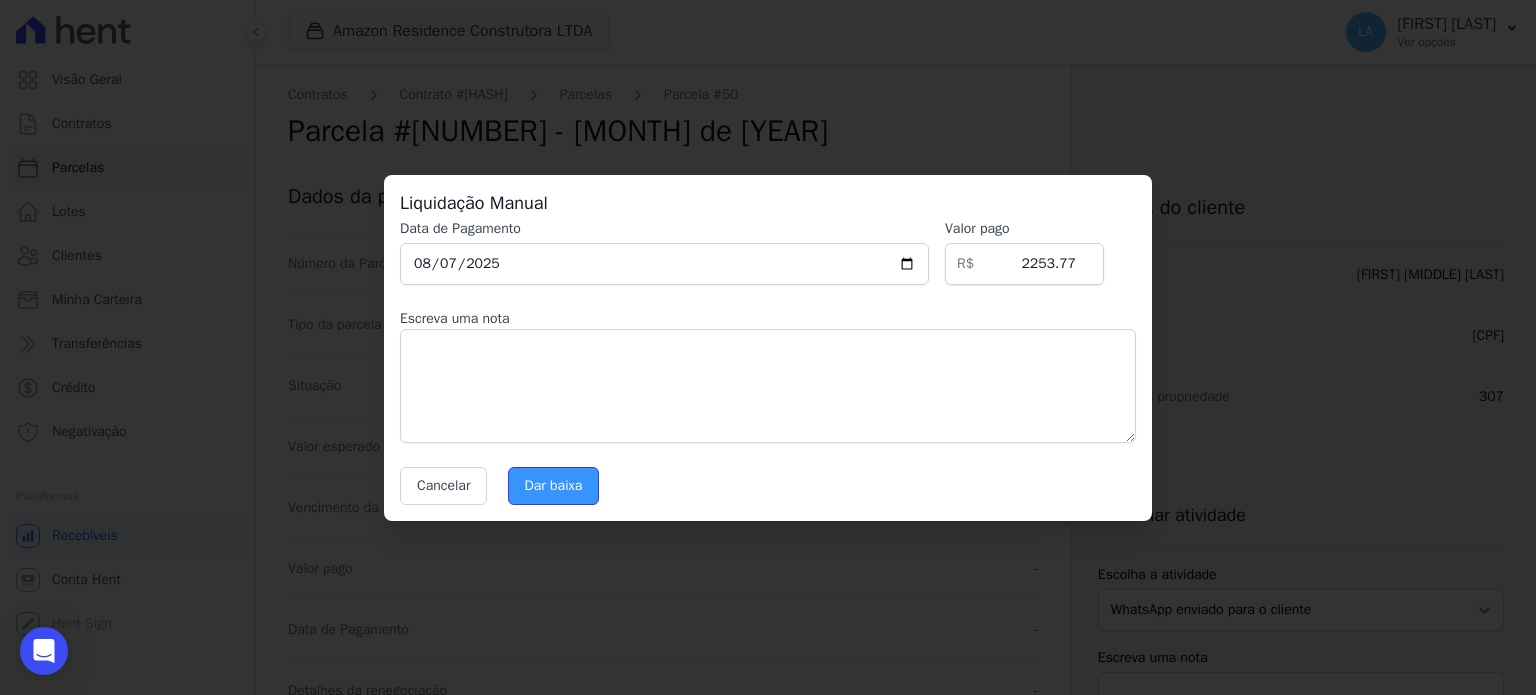 click on "Dar baixa" at bounding box center (554, 486) 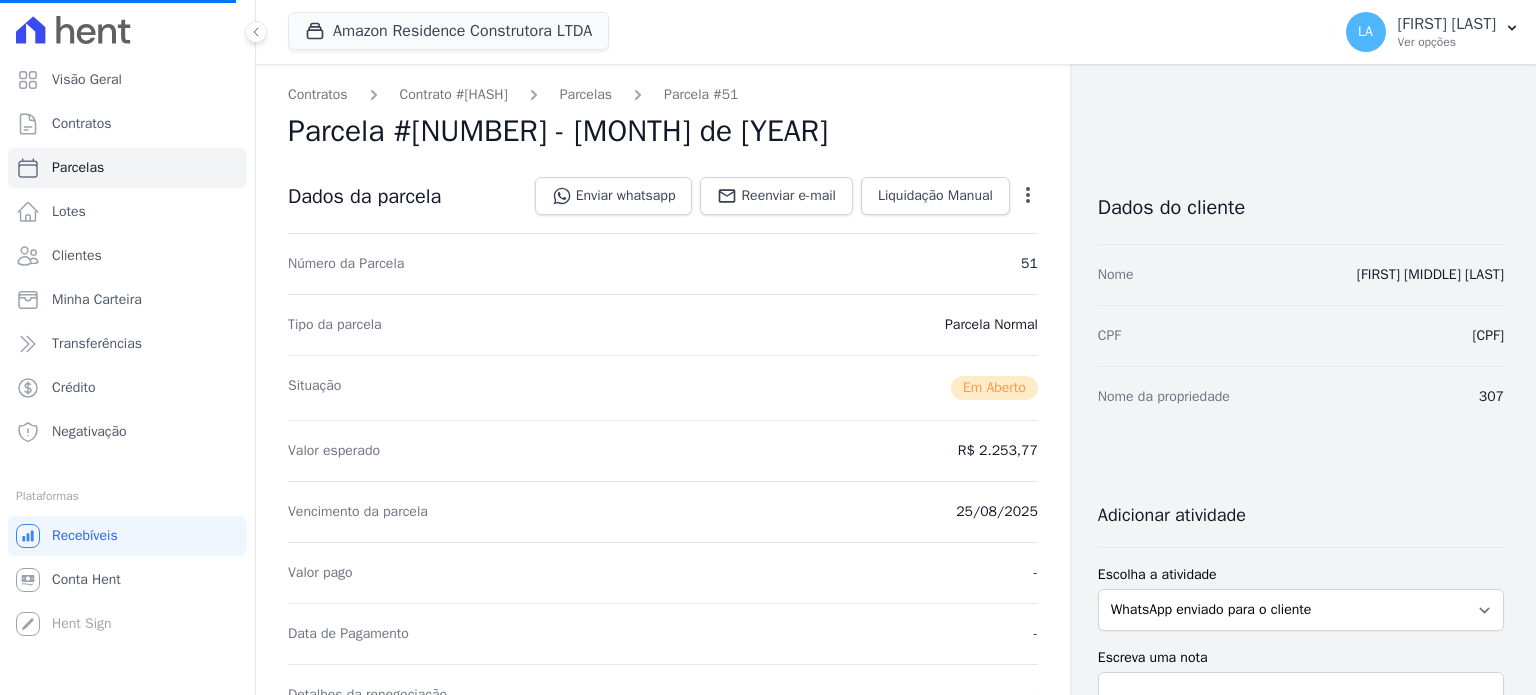 select 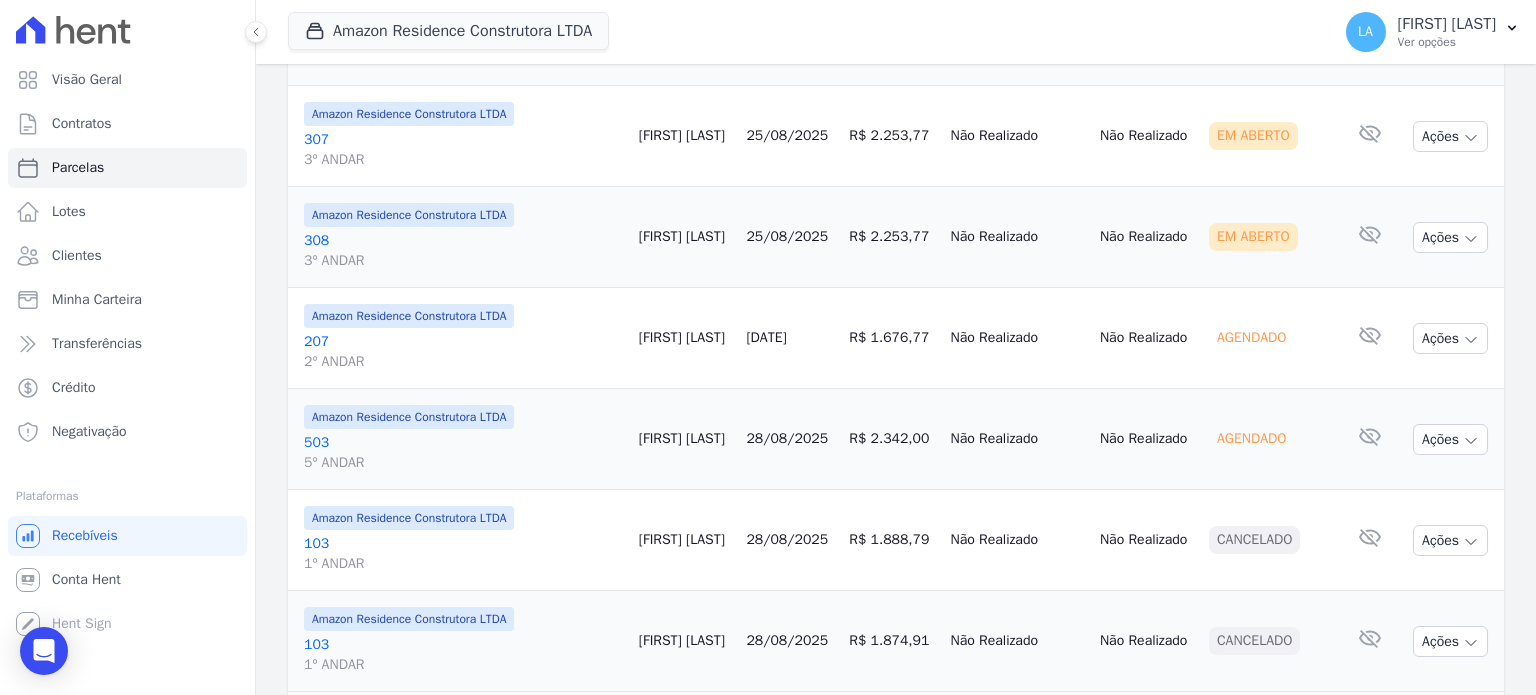 scroll, scrollTop: 2112, scrollLeft: 0, axis: vertical 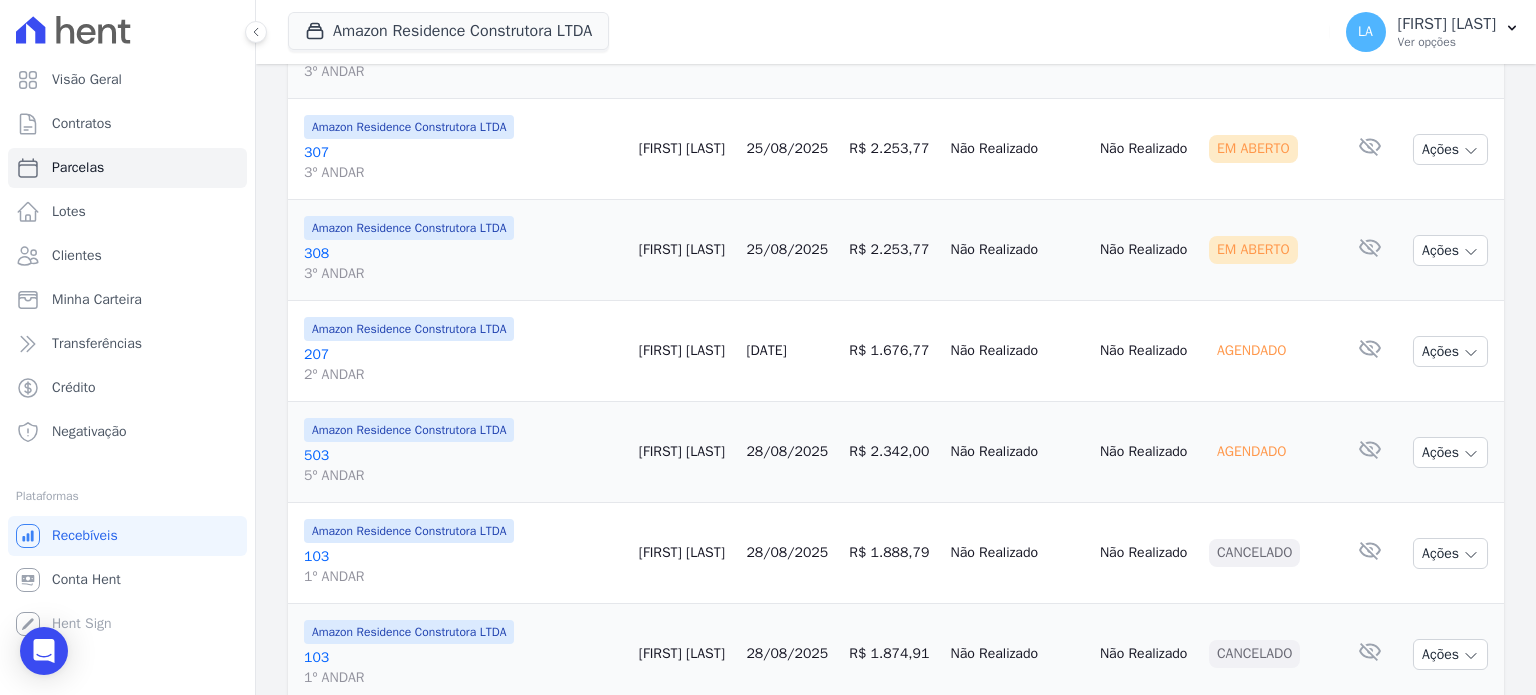 click on "308
3º ANDAR" at bounding box center (463, 264) 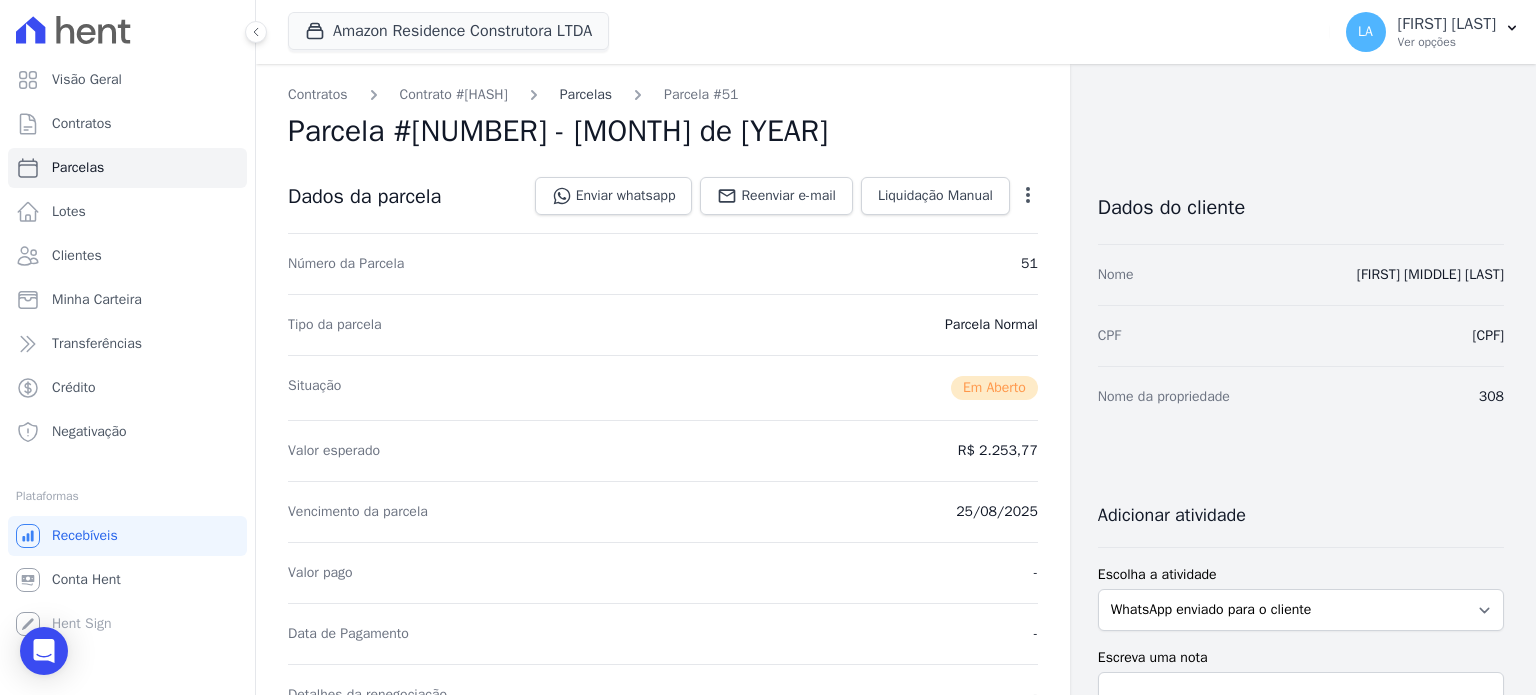 click on "Parcelas" at bounding box center (586, 94) 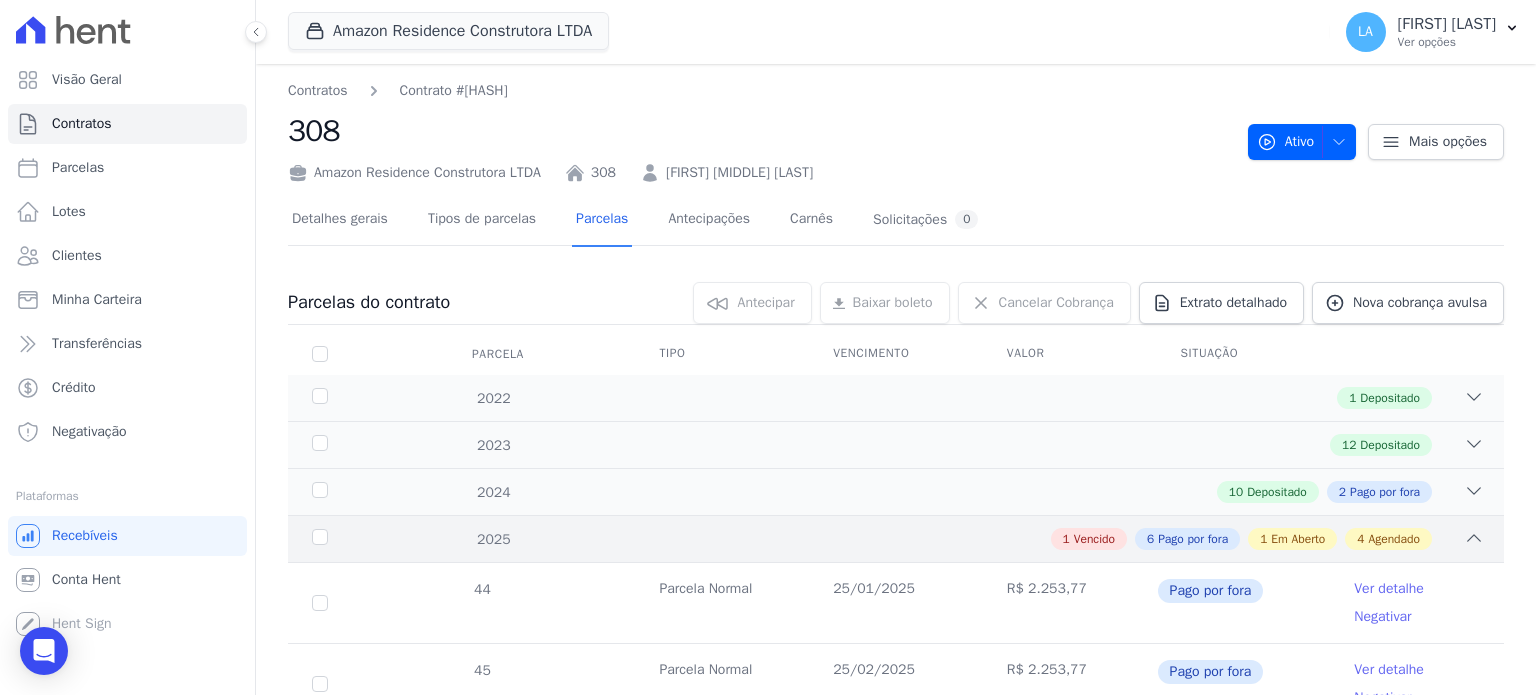 click on "[NUMBER]
Vencido
[NUMBER]
Pago por fora
[NUMBER]
Em Aberto
[NUMBER]
Agendado" at bounding box center [955, 539] 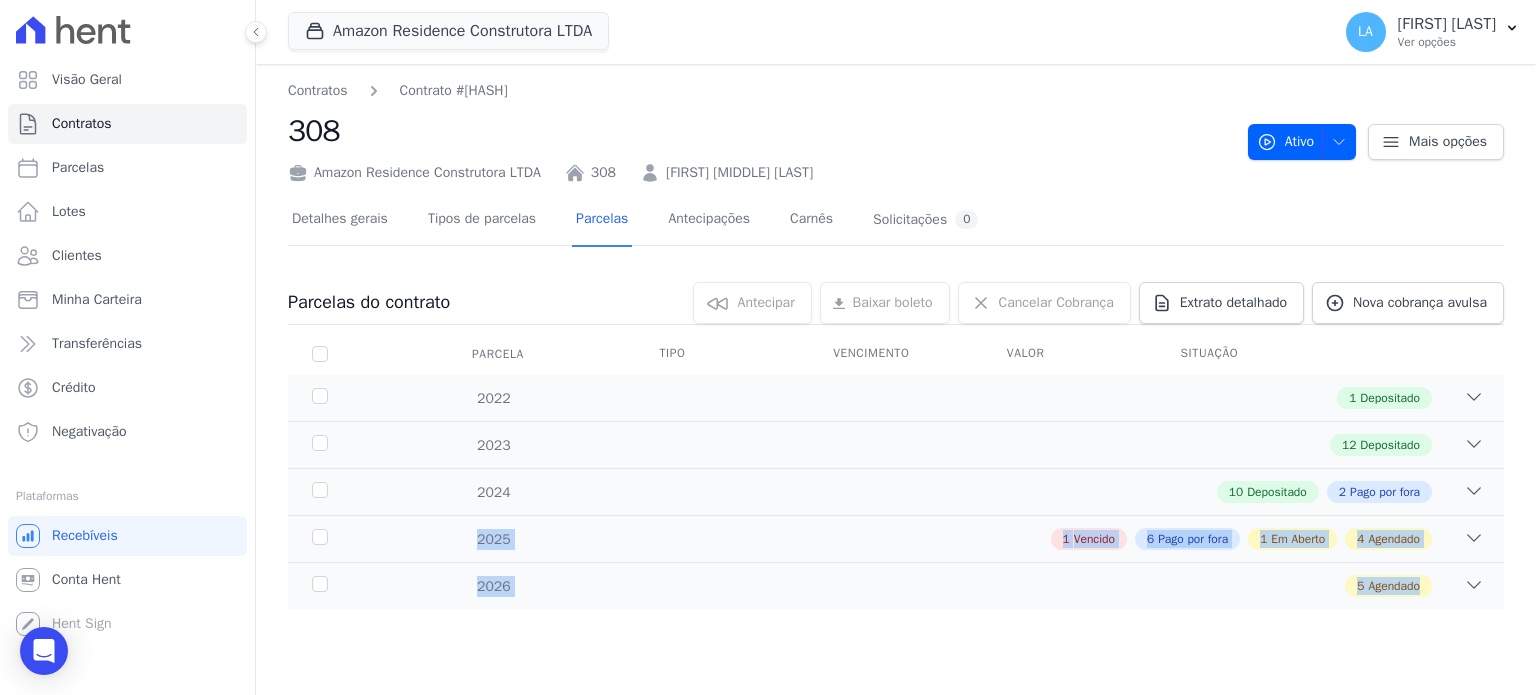 drag, startPoint x: 1535, startPoint y: 488, endPoint x: 1532, endPoint y: 563, distance: 75.059975 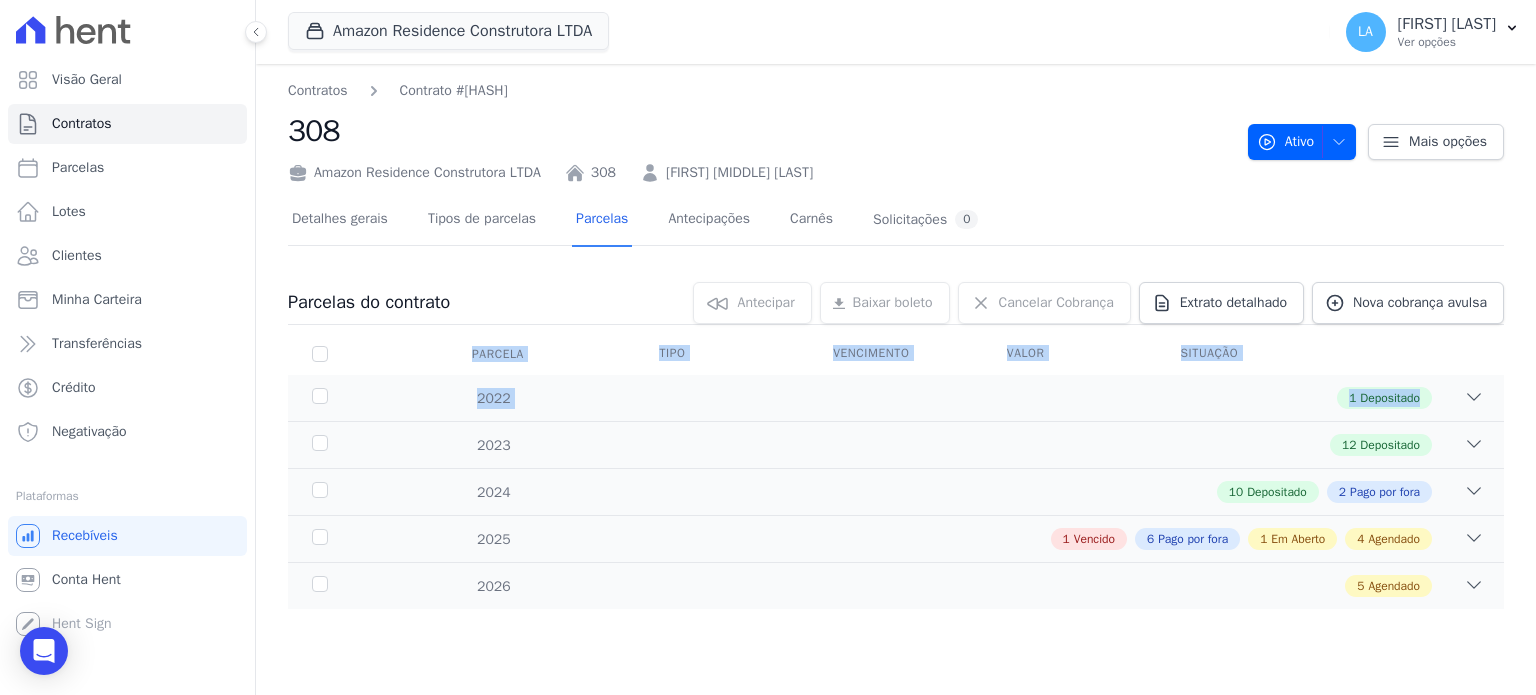drag, startPoint x: 1534, startPoint y: 331, endPoint x: 1535, endPoint y: 414, distance: 83.00603 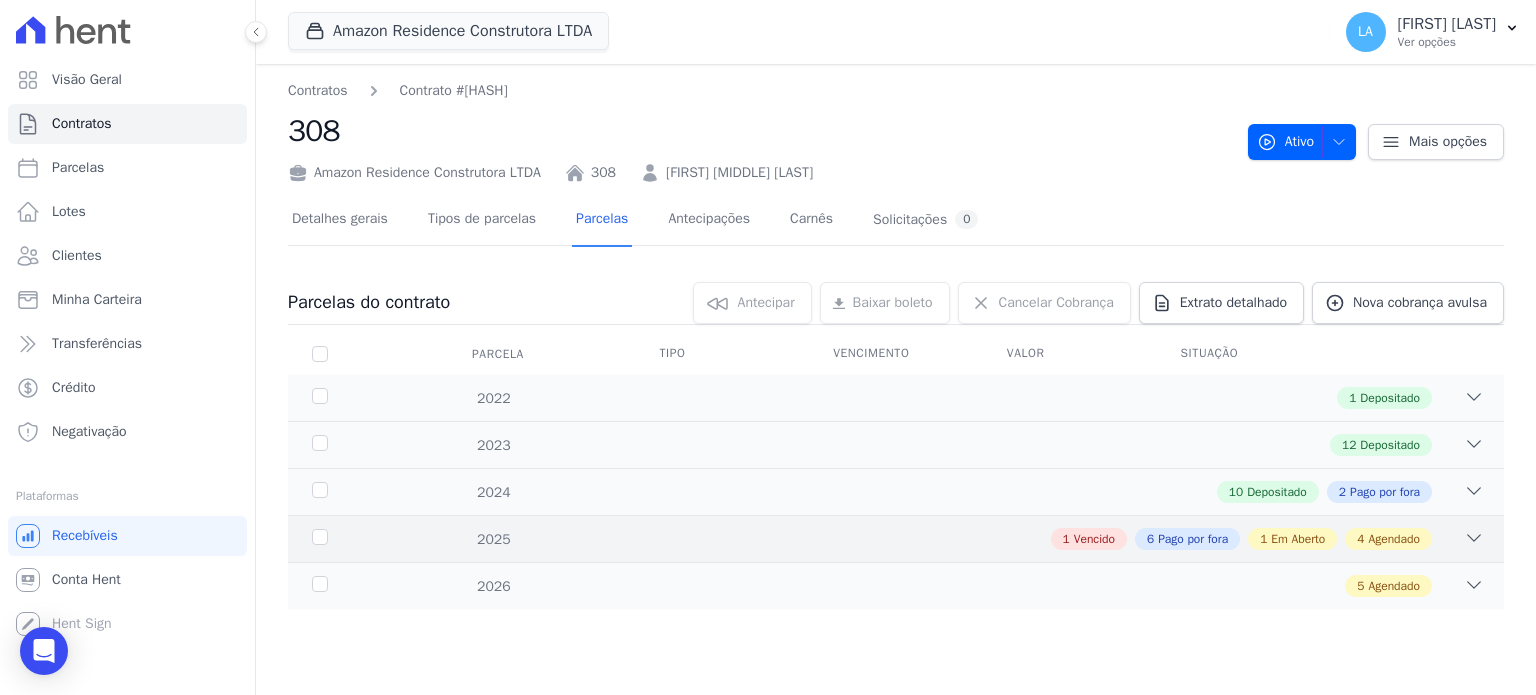 click on "[NUMBER]
Vencido
[NUMBER]
Pago por fora
[NUMBER]
Em Aberto
[NUMBER]
Agendado" at bounding box center [955, 539] 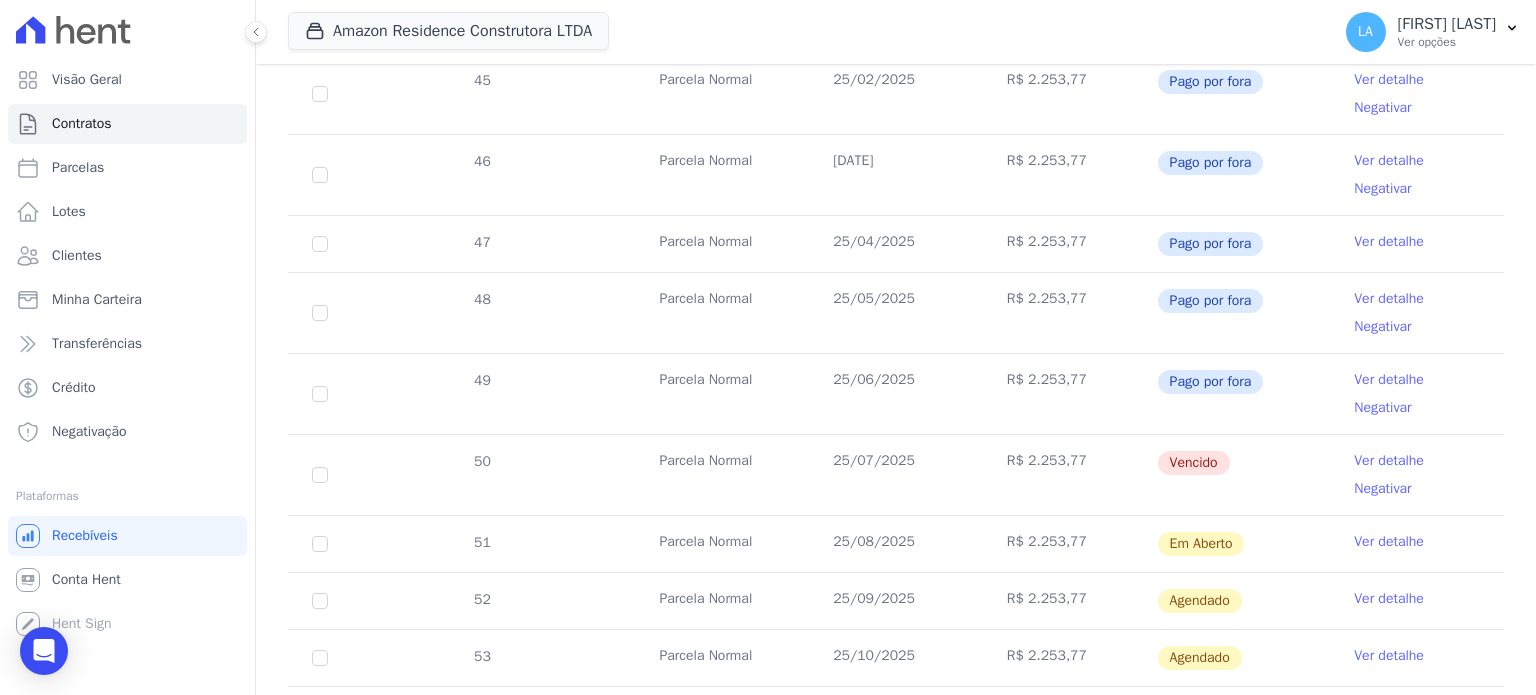 scroll, scrollTop: 608, scrollLeft: 0, axis: vertical 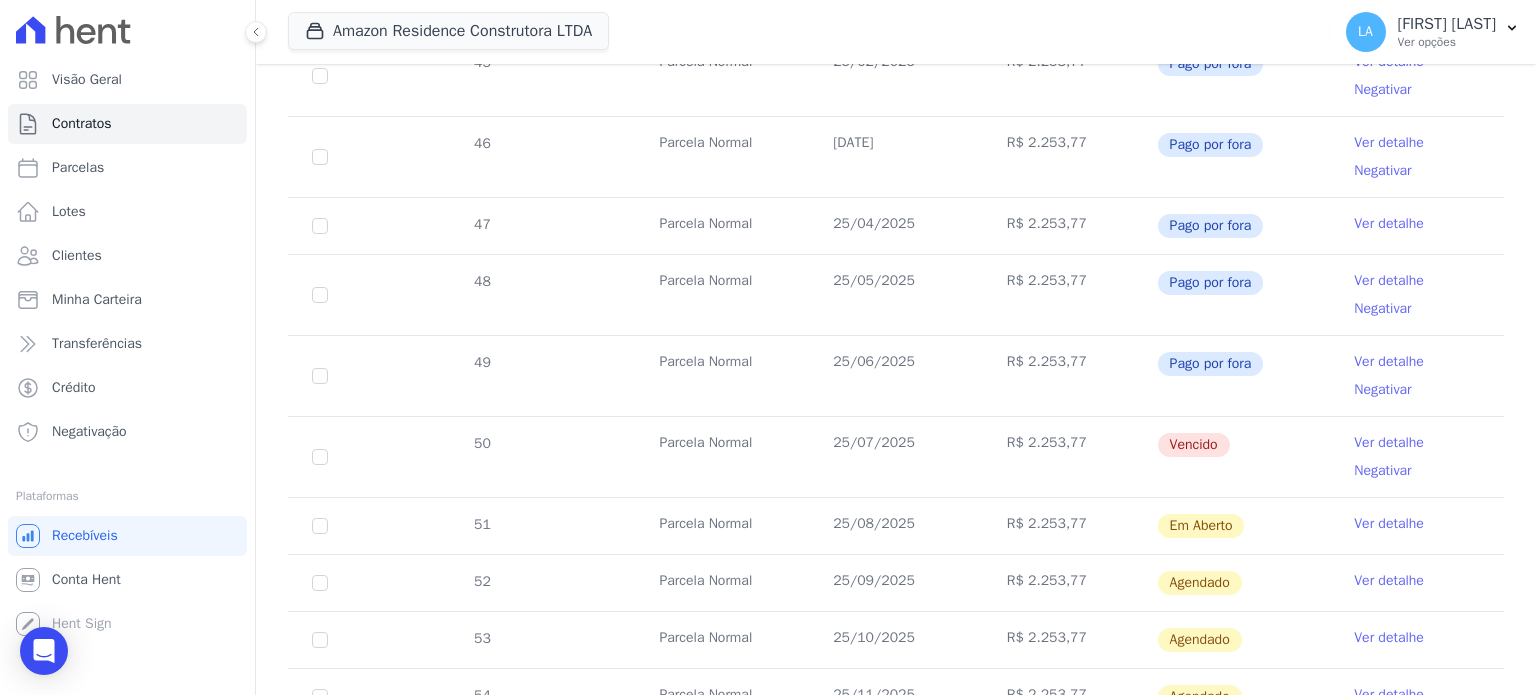 click on "Ver detalhe" at bounding box center [1389, 443] 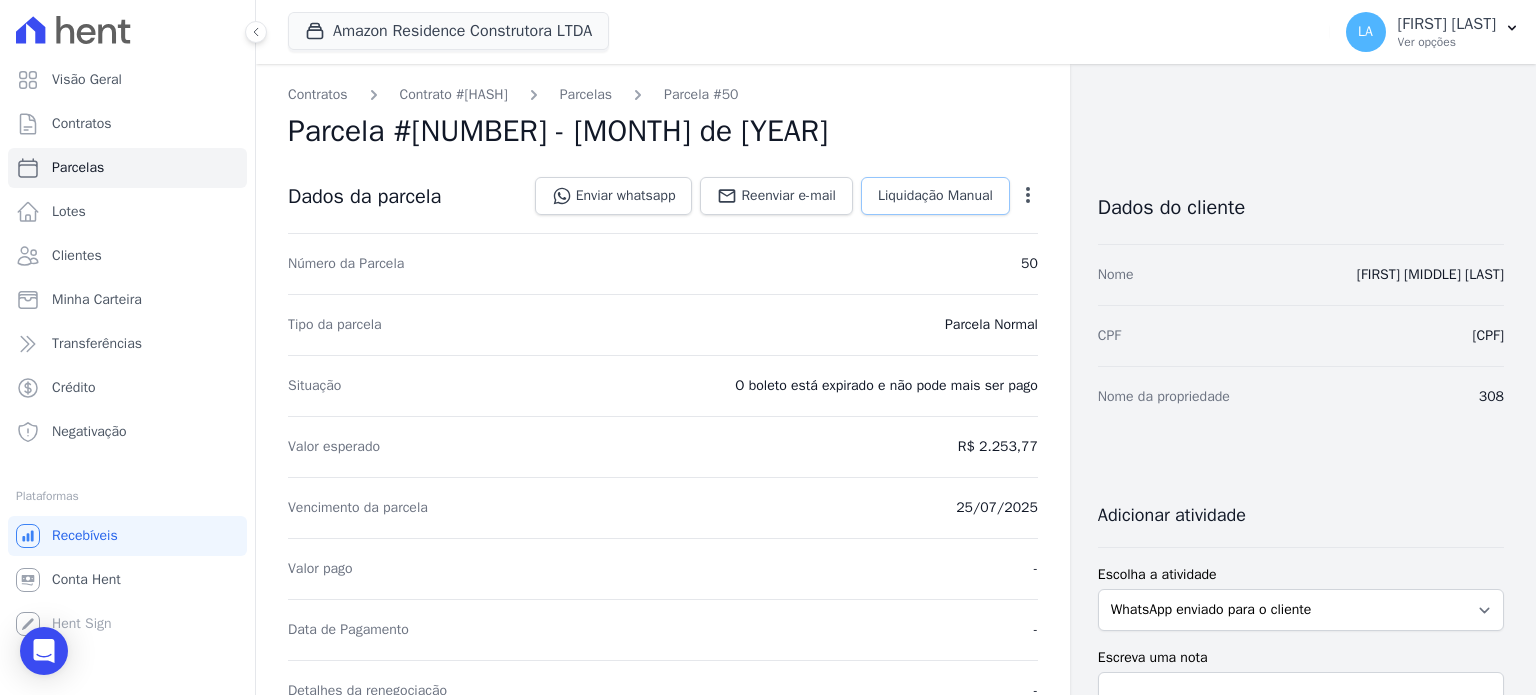 click on "Liquidação Manual" at bounding box center (935, 196) 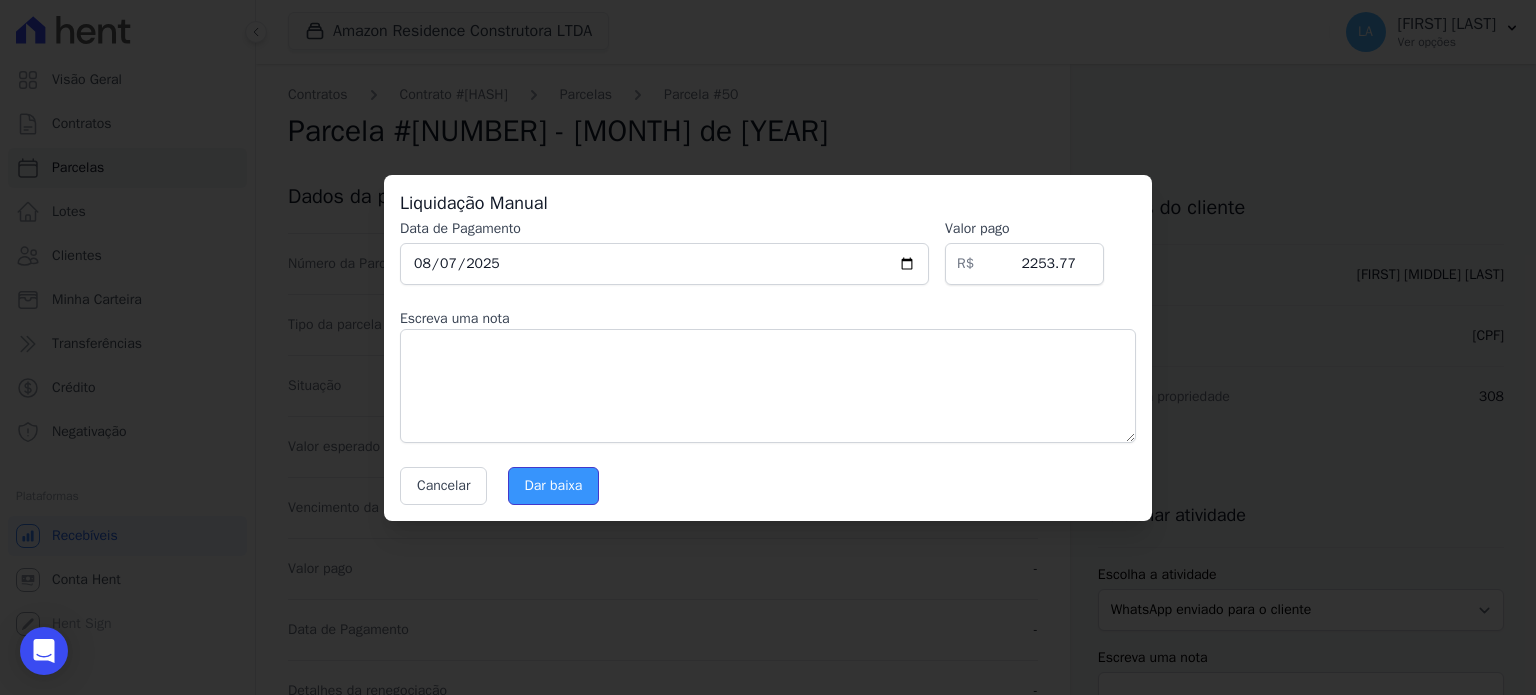 click on "Dar baixa" at bounding box center (554, 486) 